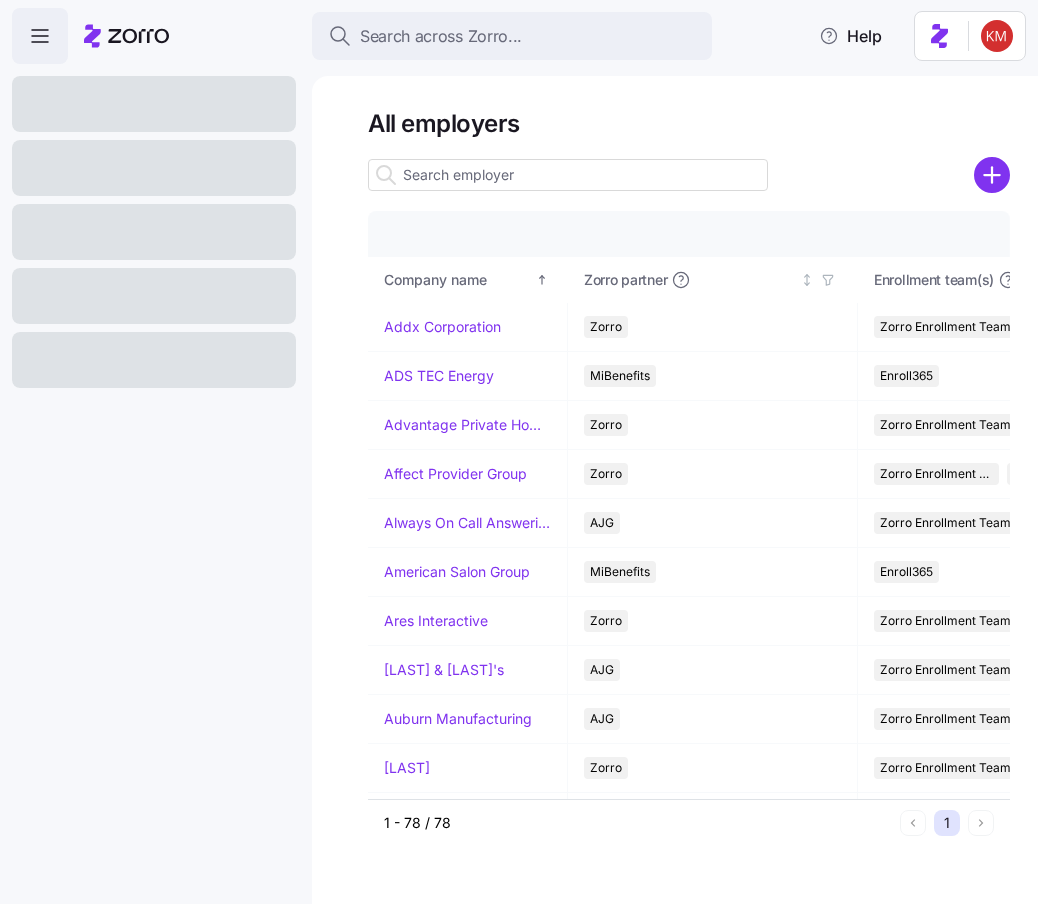scroll, scrollTop: 0, scrollLeft: 0, axis: both 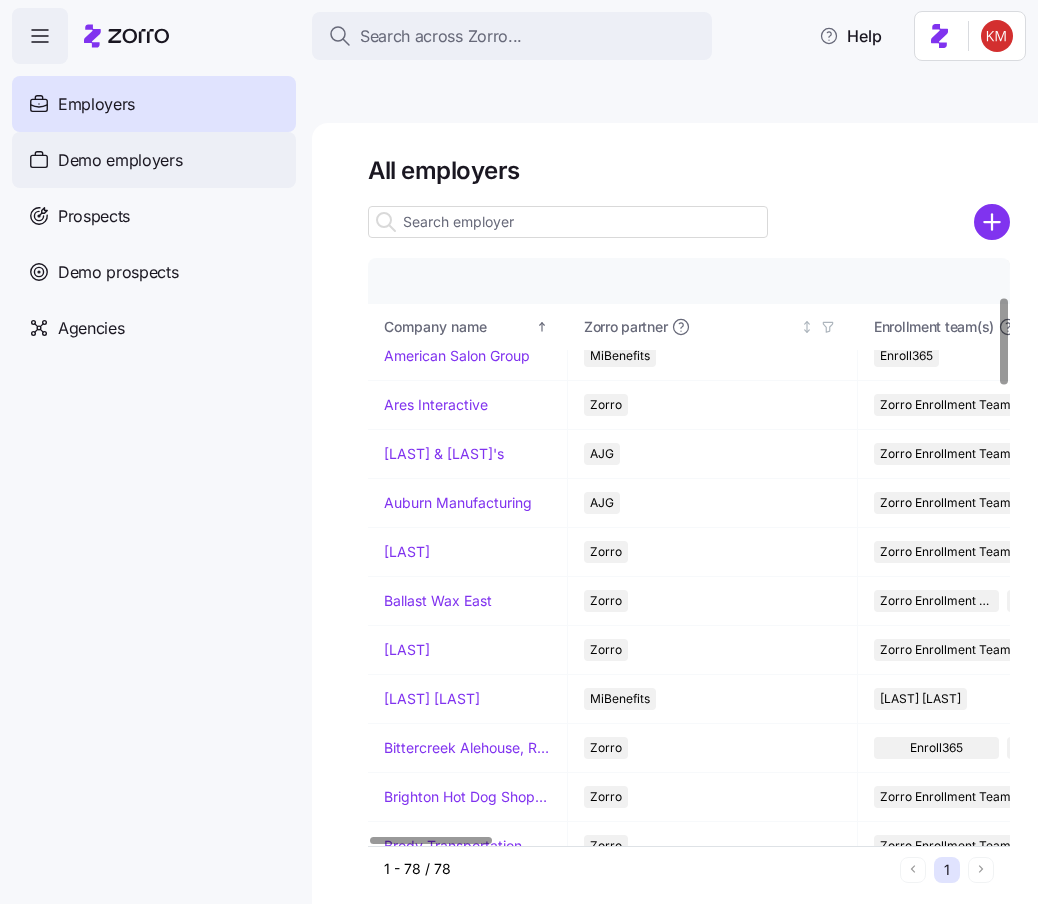 click on "Demo employers" at bounding box center (120, 160) 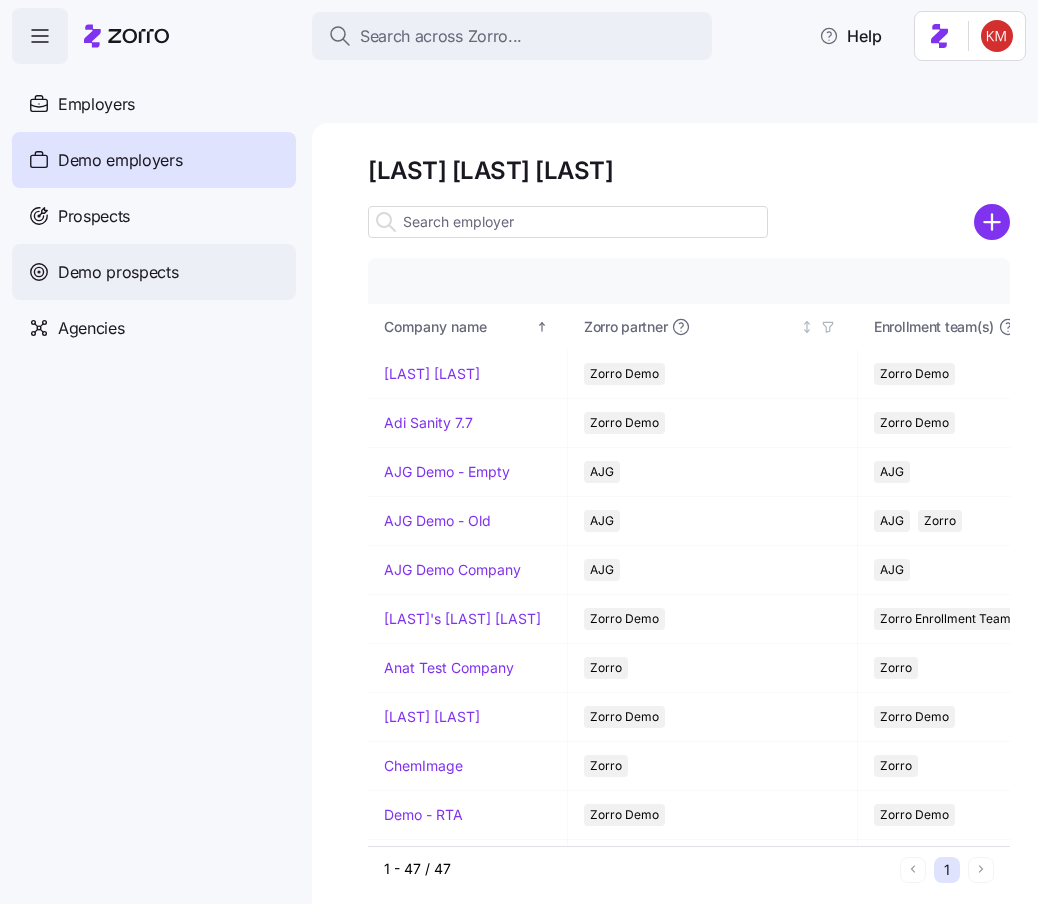 click on "Demo prospects" at bounding box center [118, 272] 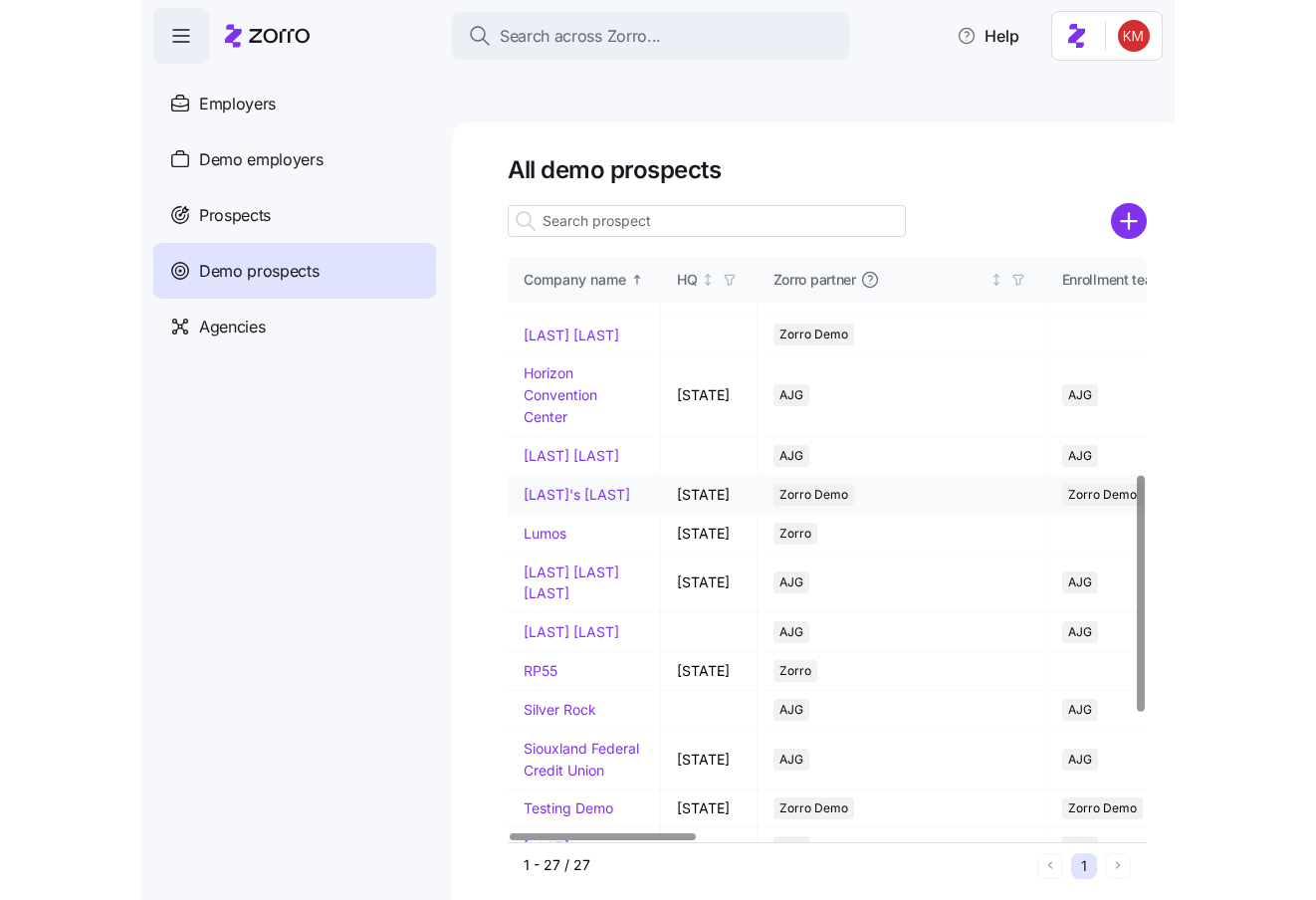 scroll, scrollTop: 682, scrollLeft: 0, axis: vertical 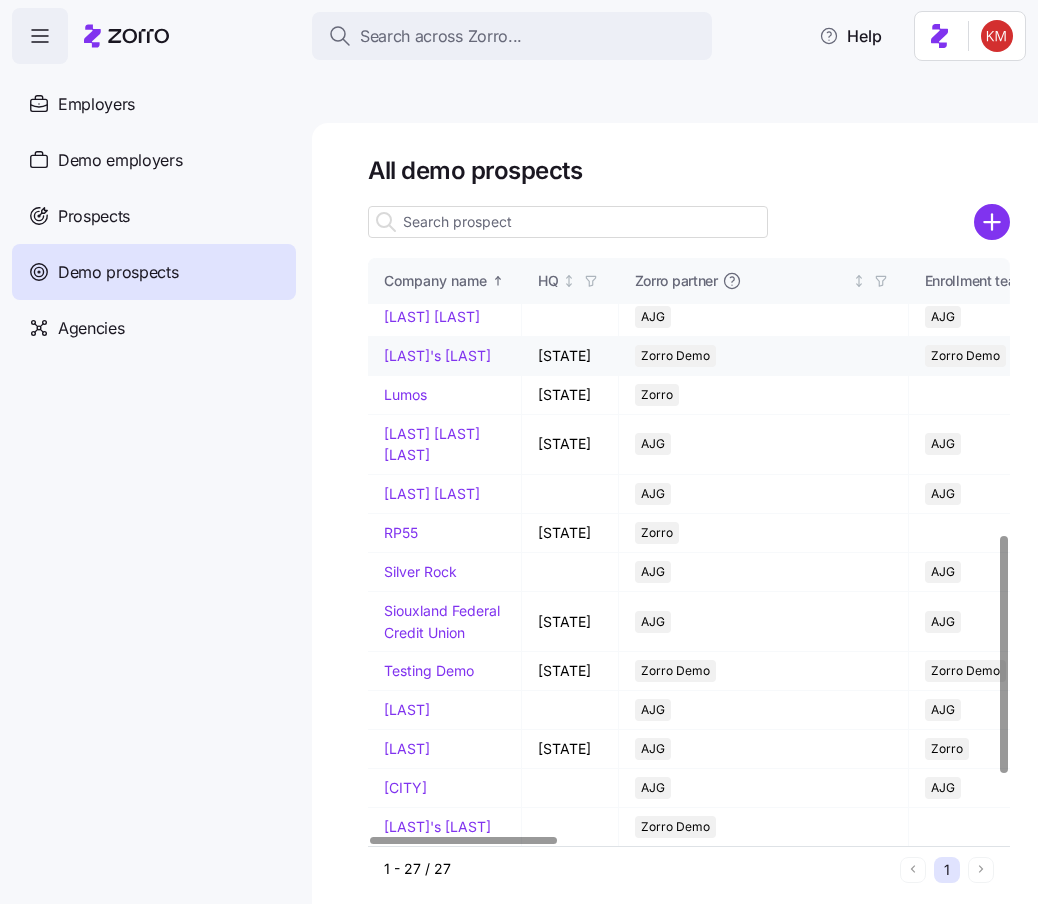 click on "[LAST]'s [LAST]" at bounding box center (437, 355) 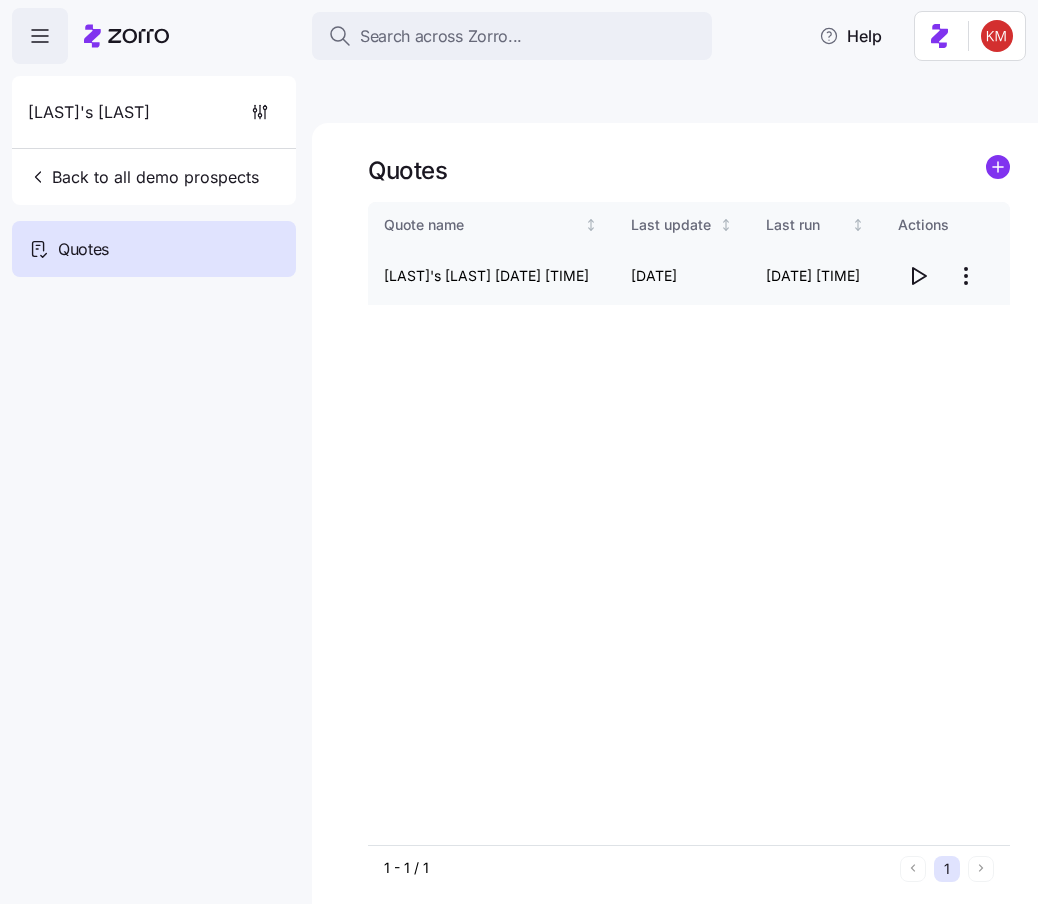 click at bounding box center (918, 276) 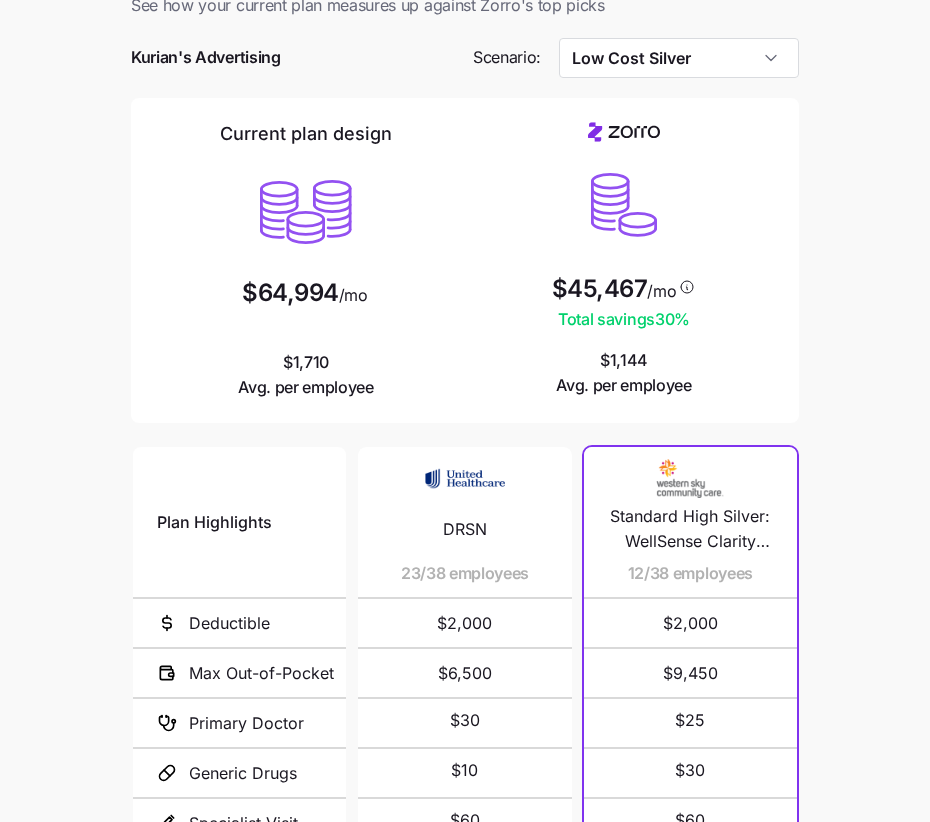 scroll, scrollTop: 270, scrollLeft: 0, axis: vertical 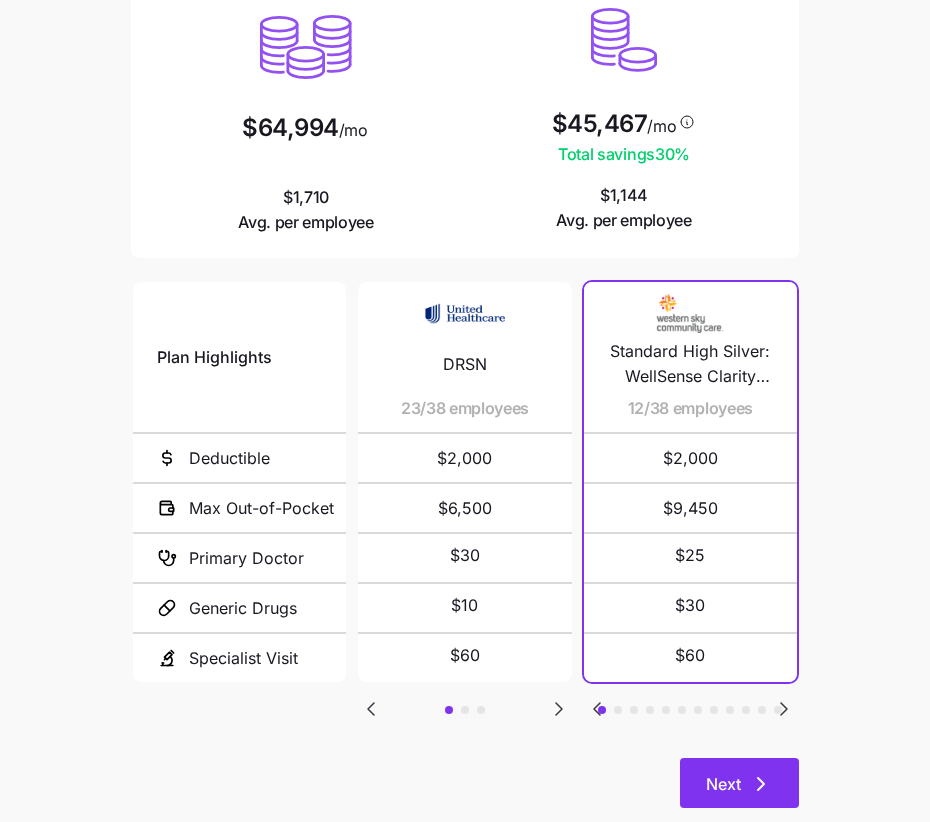 click on "Next" at bounding box center (739, 783) 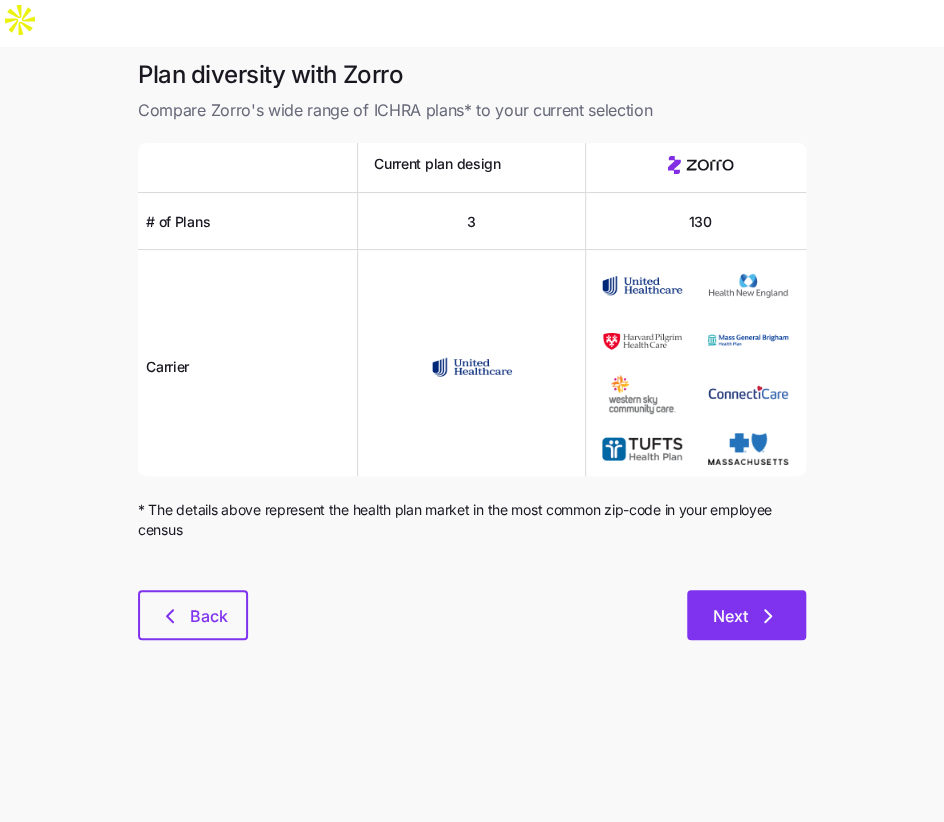 click on "Next" at bounding box center (746, 615) 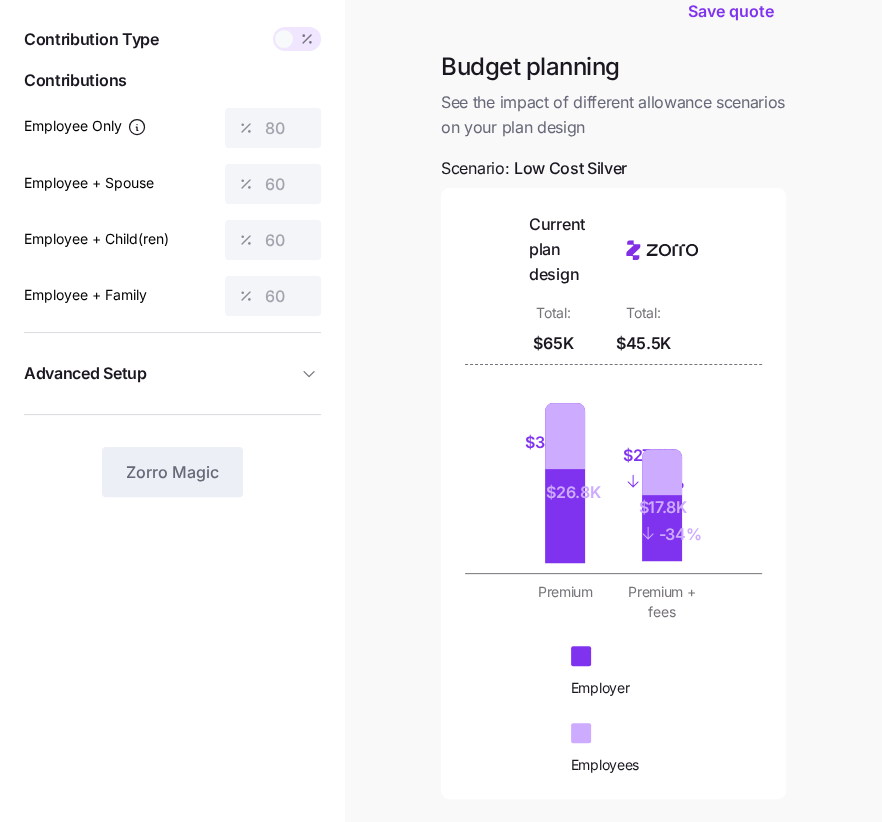 scroll, scrollTop: 492, scrollLeft: 0, axis: vertical 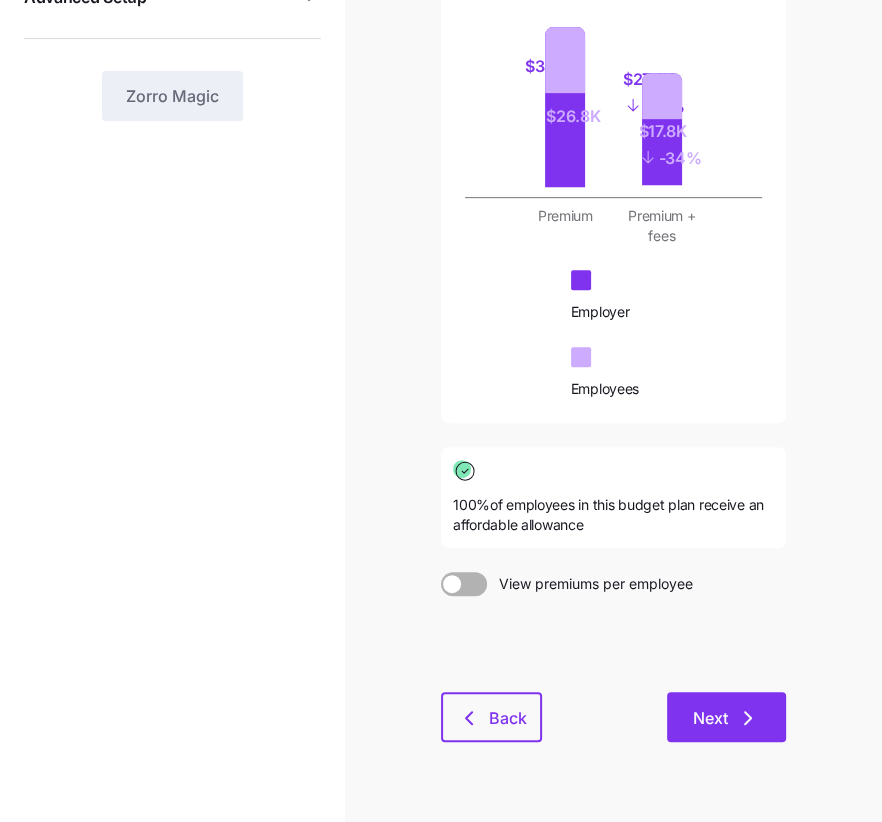 click on "Next" at bounding box center (726, 717) 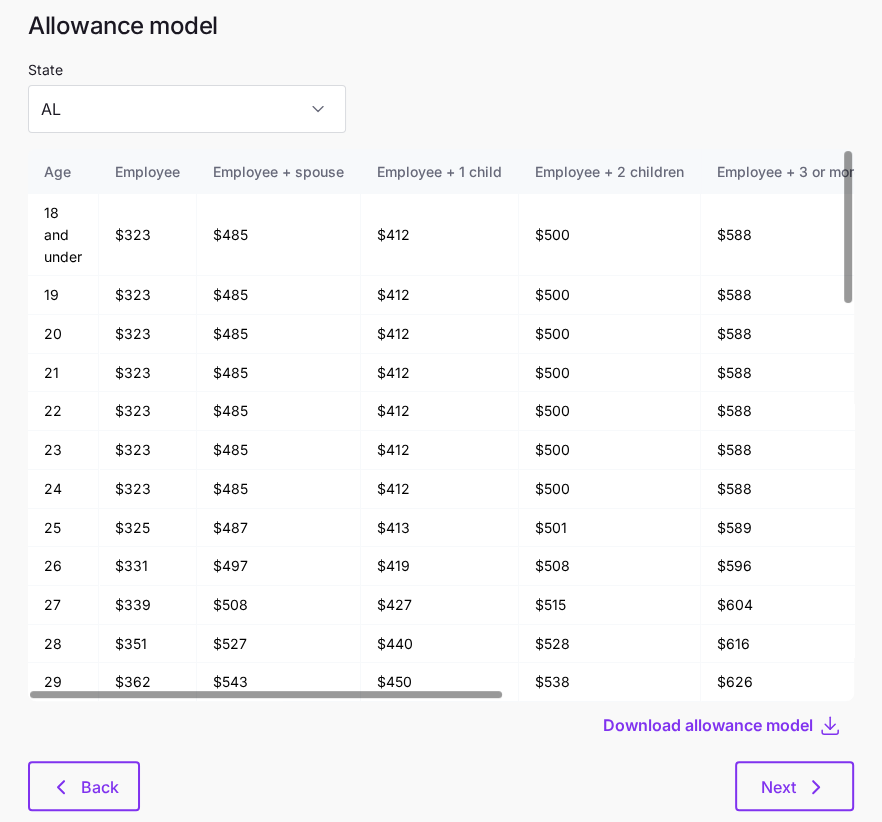 scroll, scrollTop: 107, scrollLeft: 0, axis: vertical 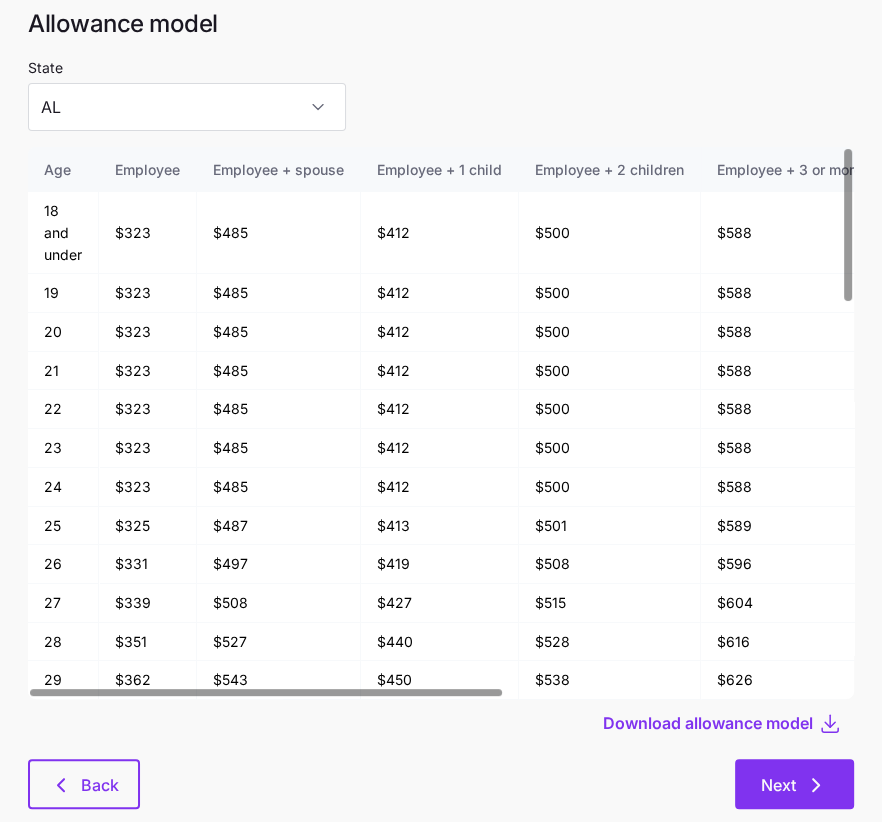 click on "Next" at bounding box center [794, 784] 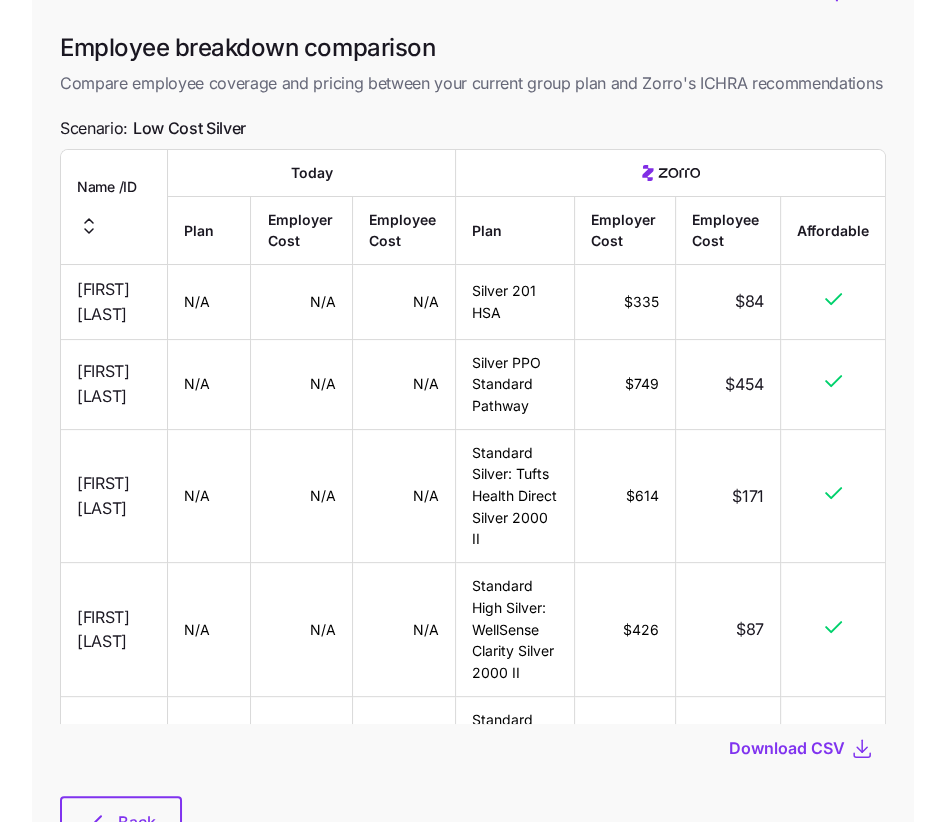 scroll, scrollTop: 0, scrollLeft: 0, axis: both 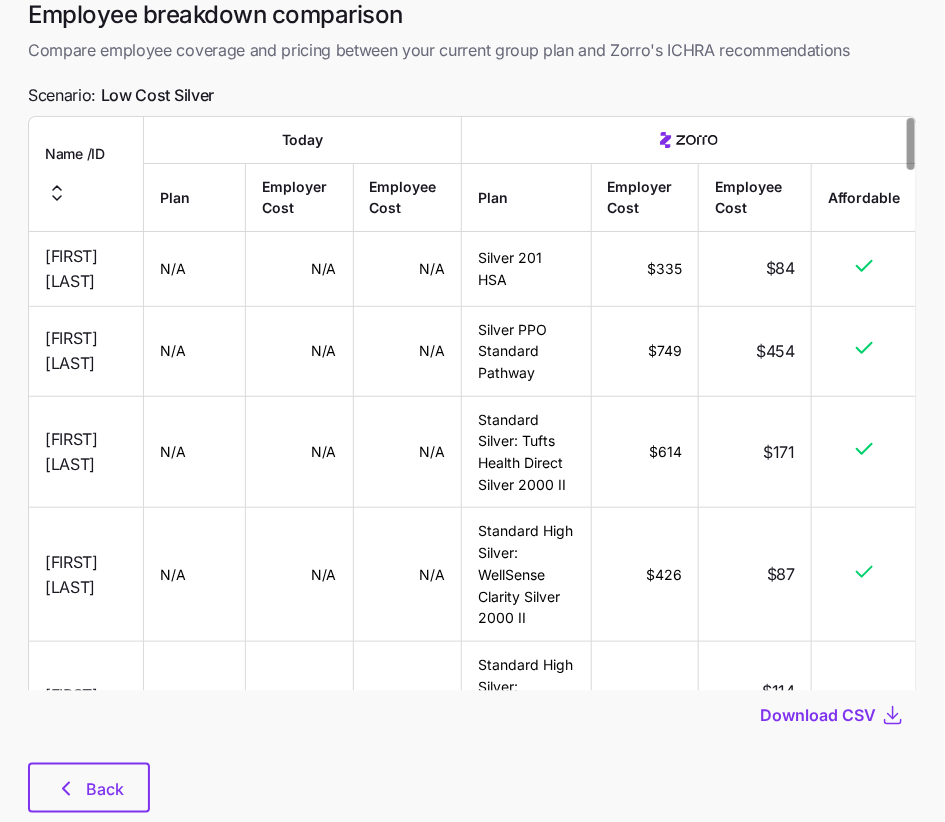 drag, startPoint x: 930, startPoint y: 256, endPoint x: 909, endPoint y: 813, distance: 557.39575 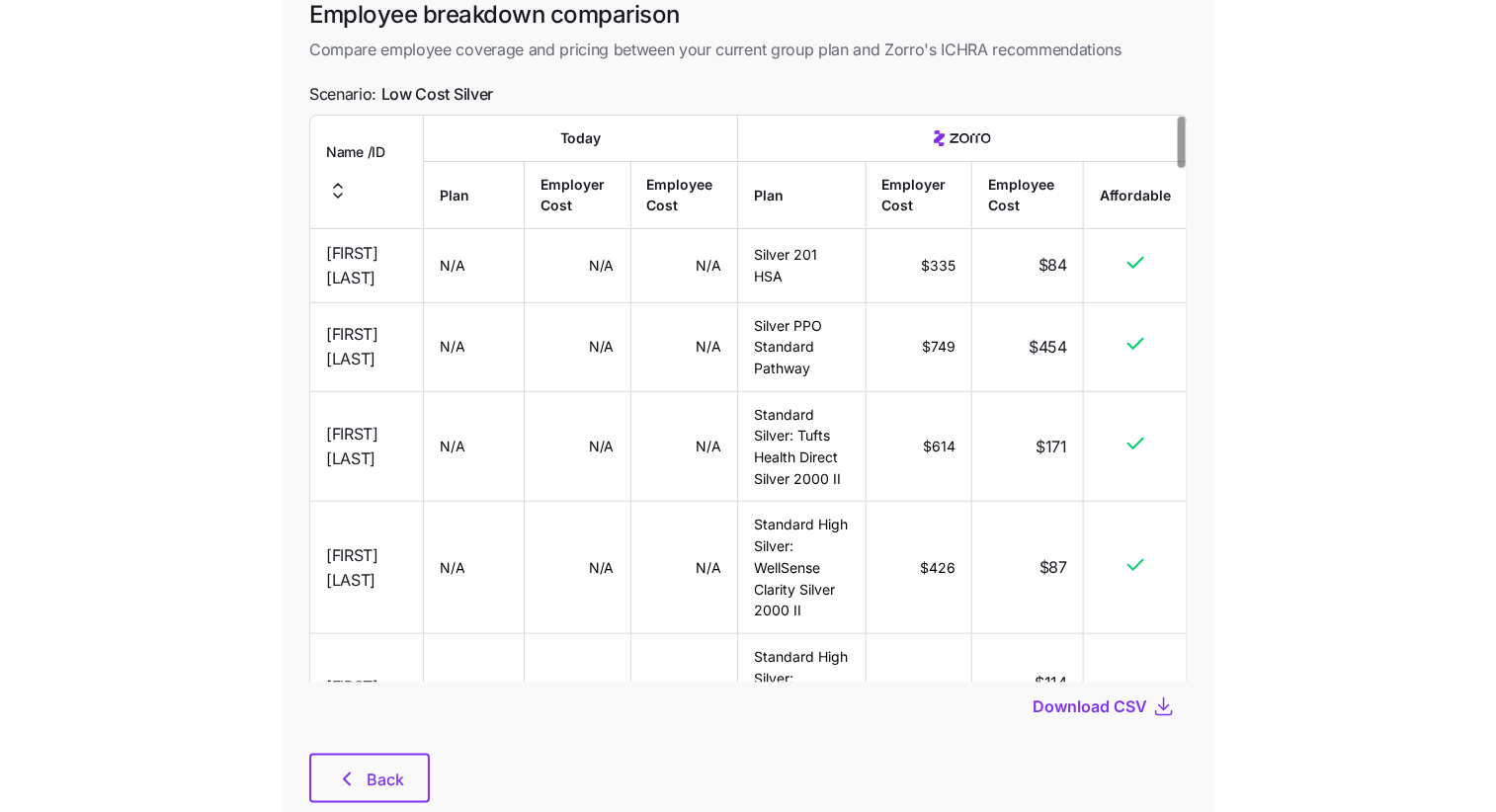 scroll, scrollTop: 142, scrollLeft: 0, axis: vertical 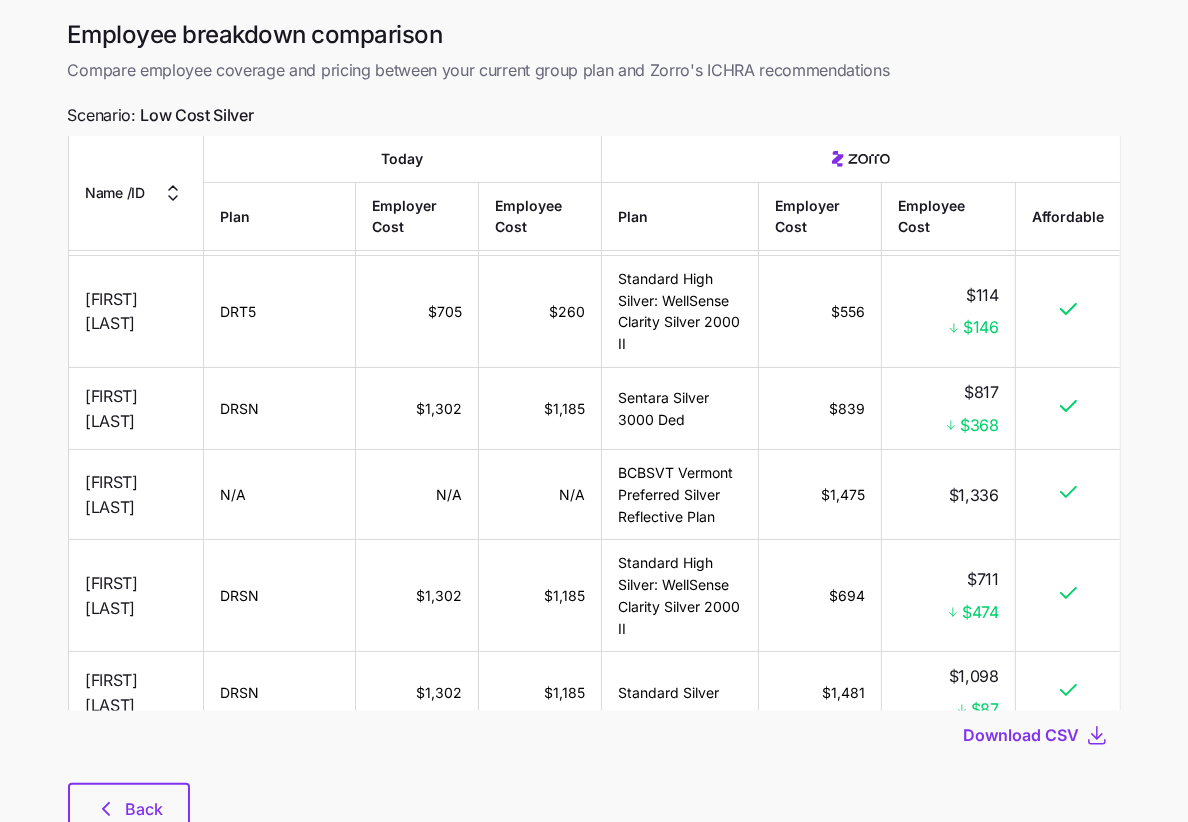 drag, startPoint x: 929, startPoint y: 259, endPoint x: 81, endPoint y: 16, distance: 882.1298 